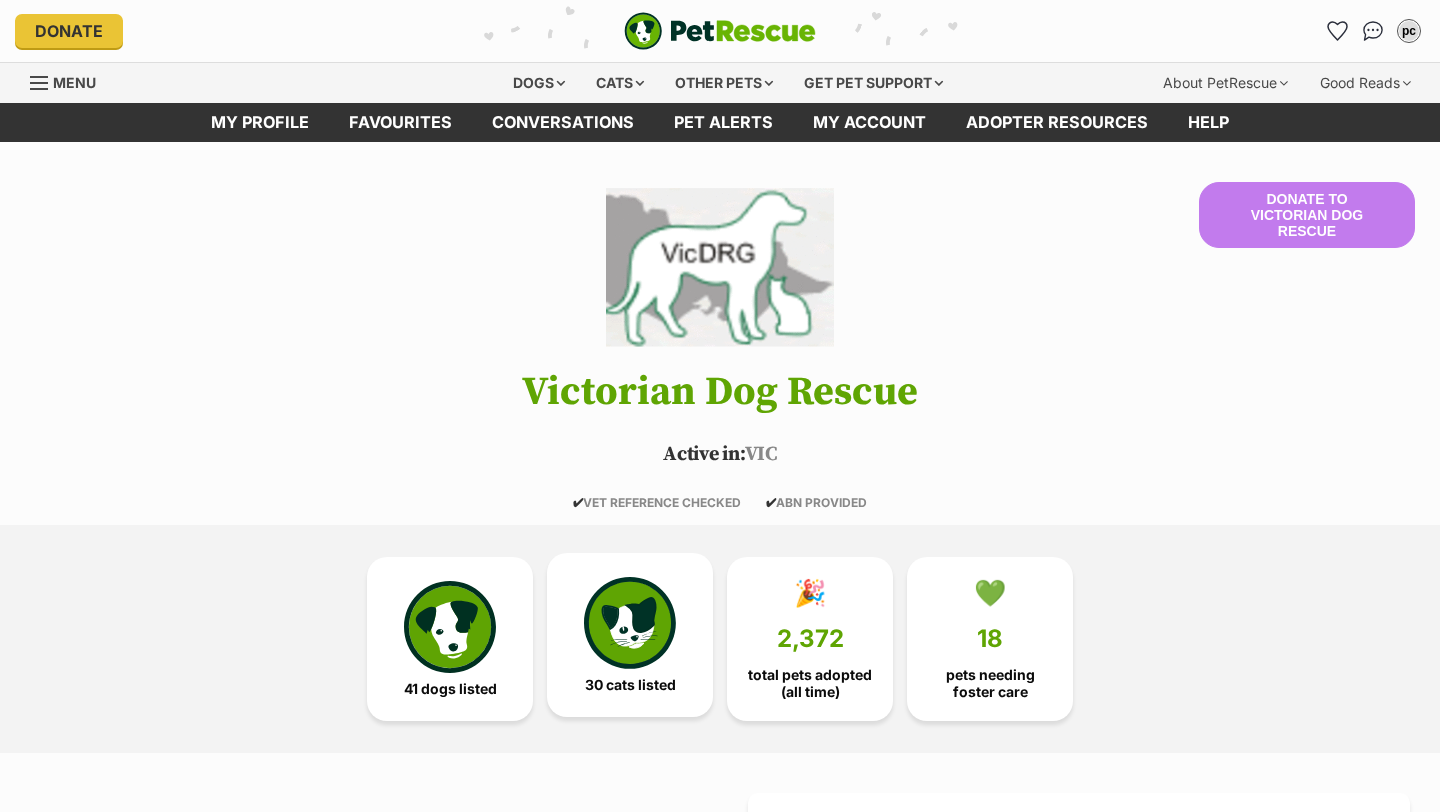scroll, scrollTop: 0, scrollLeft: 0, axis: both 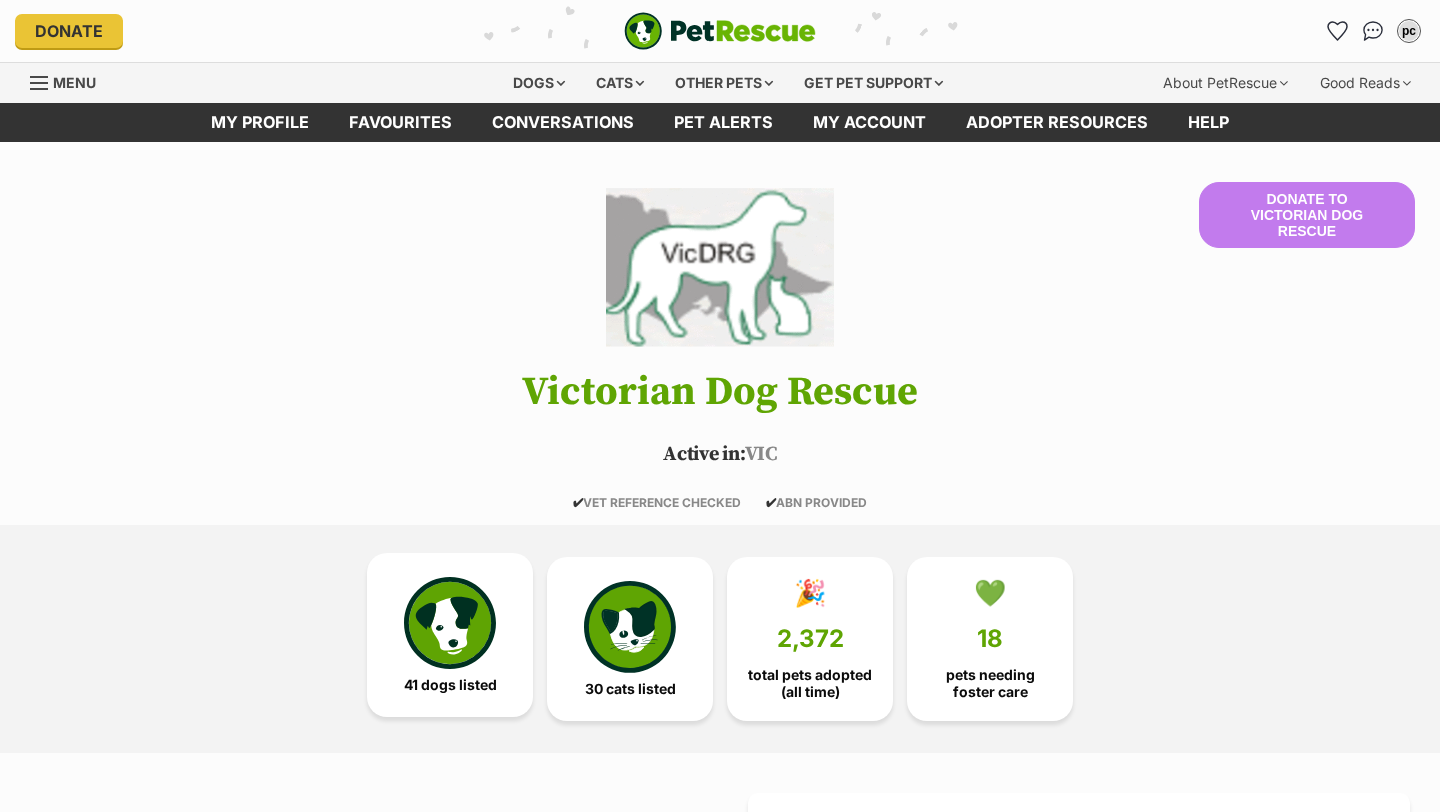 click on "41 dogs listed" at bounding box center [450, 635] 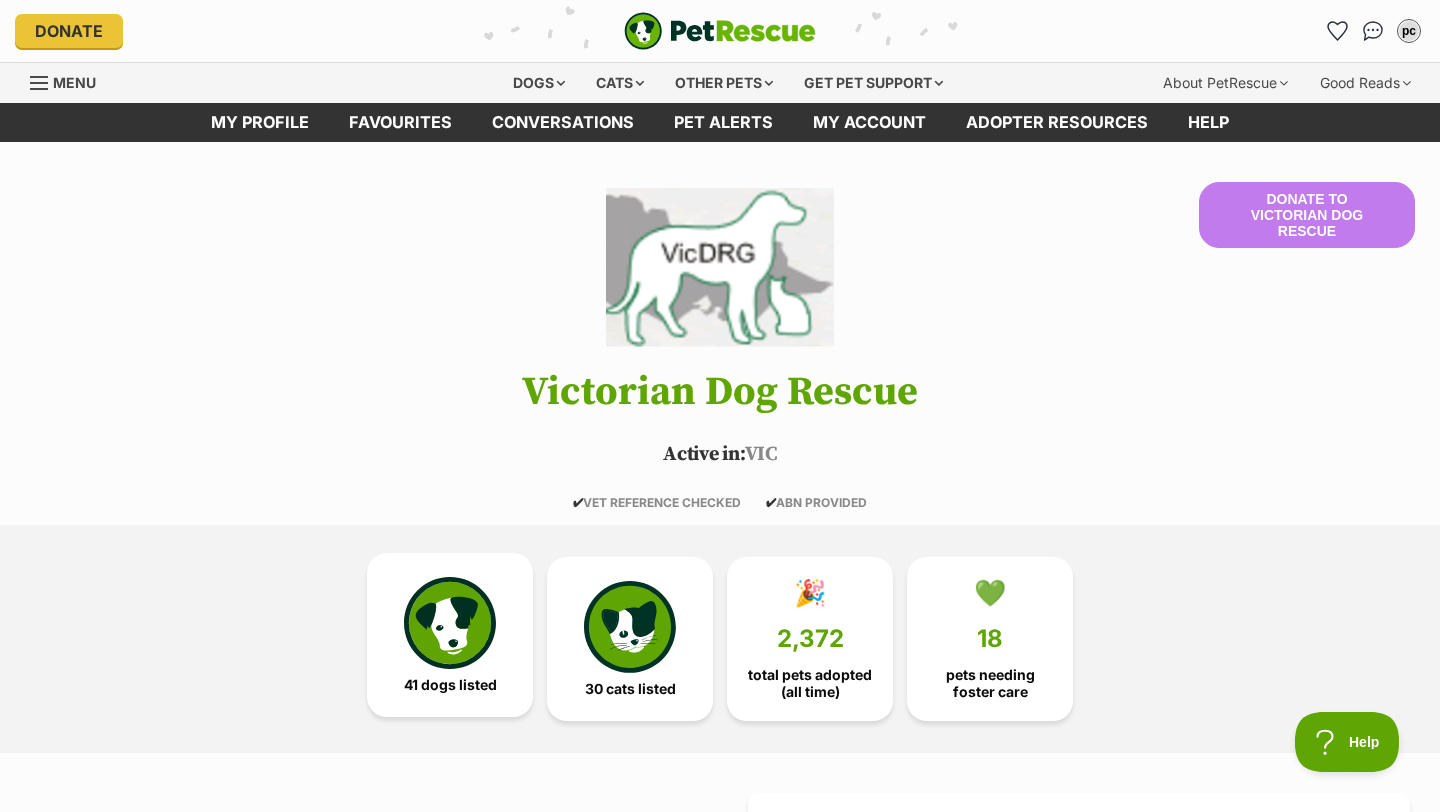 scroll, scrollTop: 0, scrollLeft: 0, axis: both 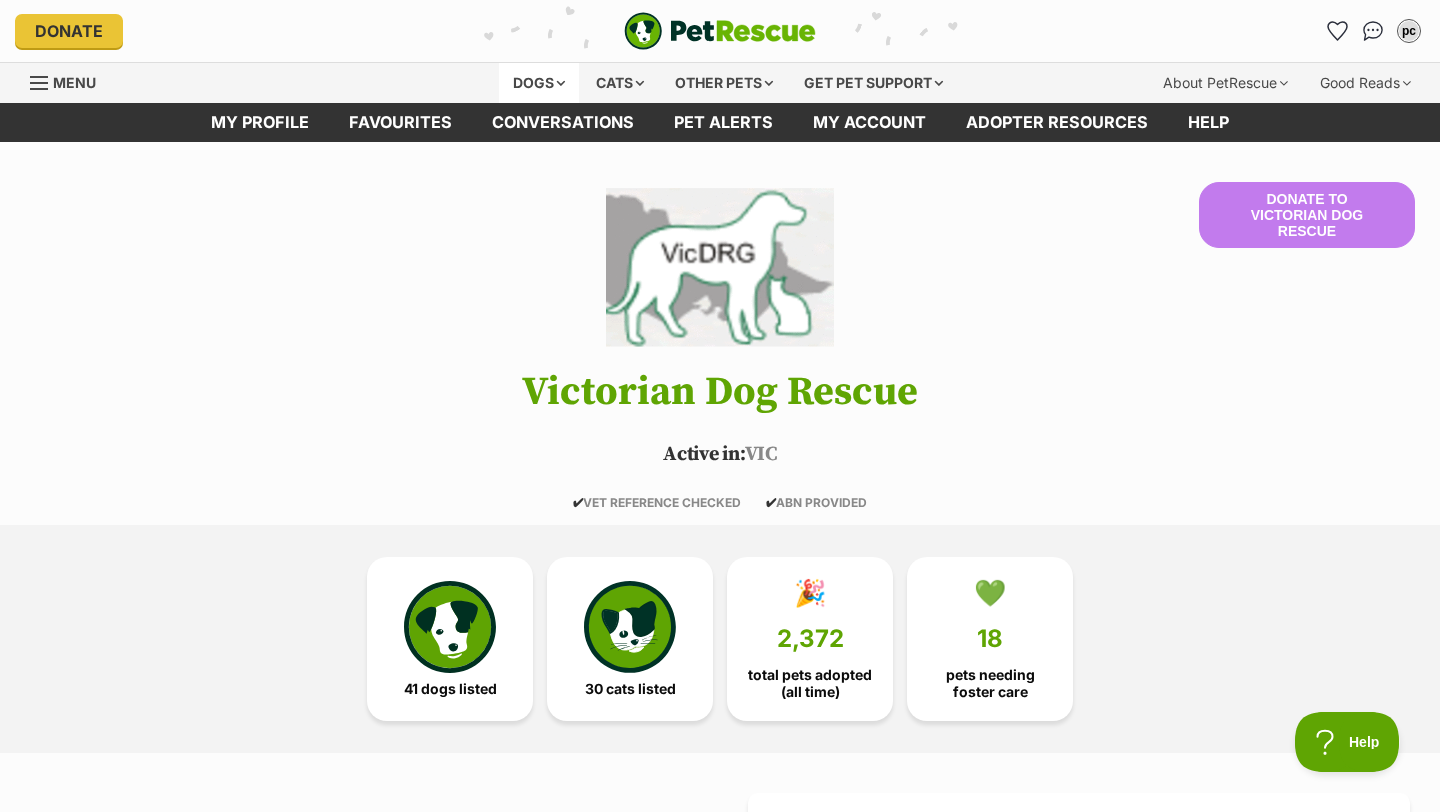 click on "Dogs" at bounding box center [539, 83] 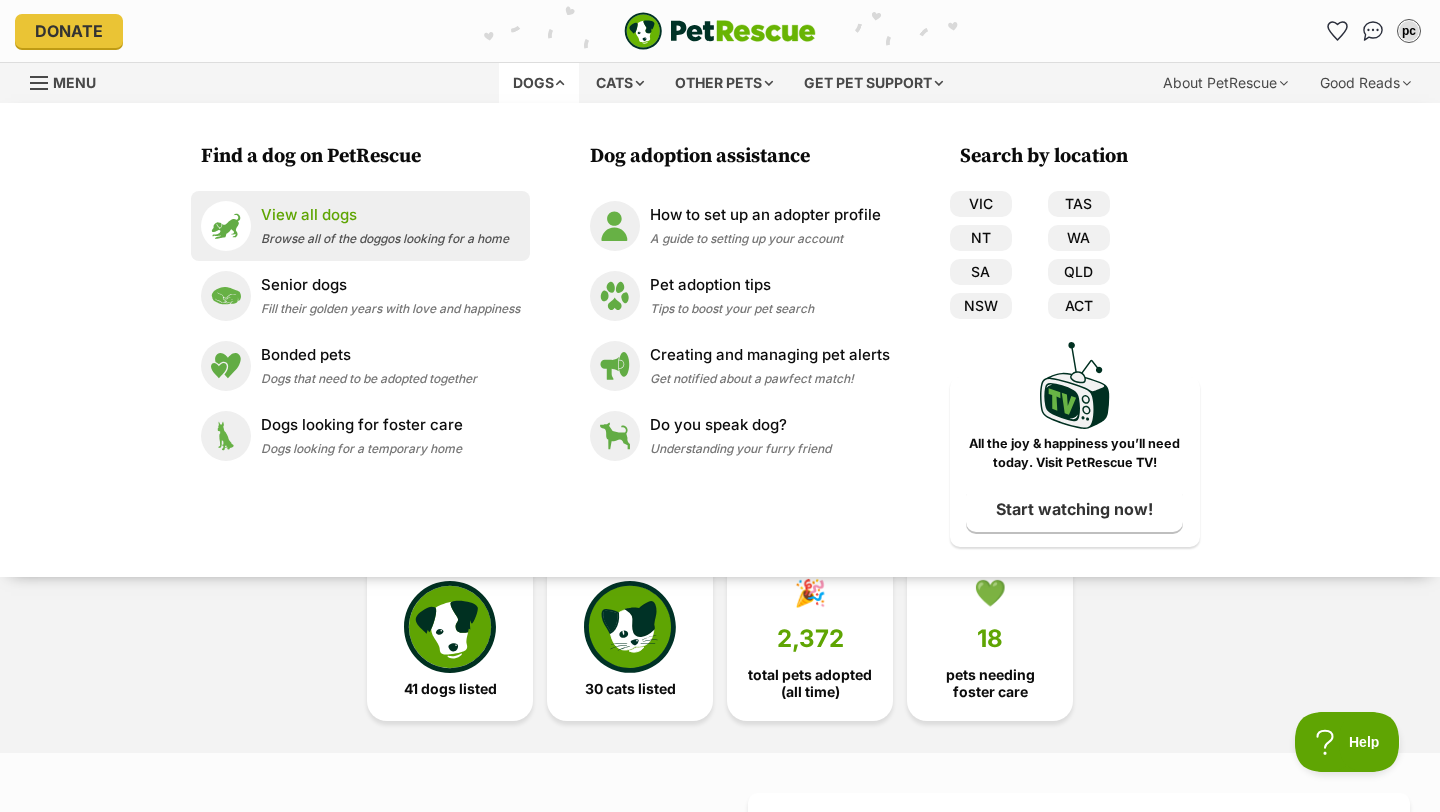 click on "View all dogs" at bounding box center (385, 215) 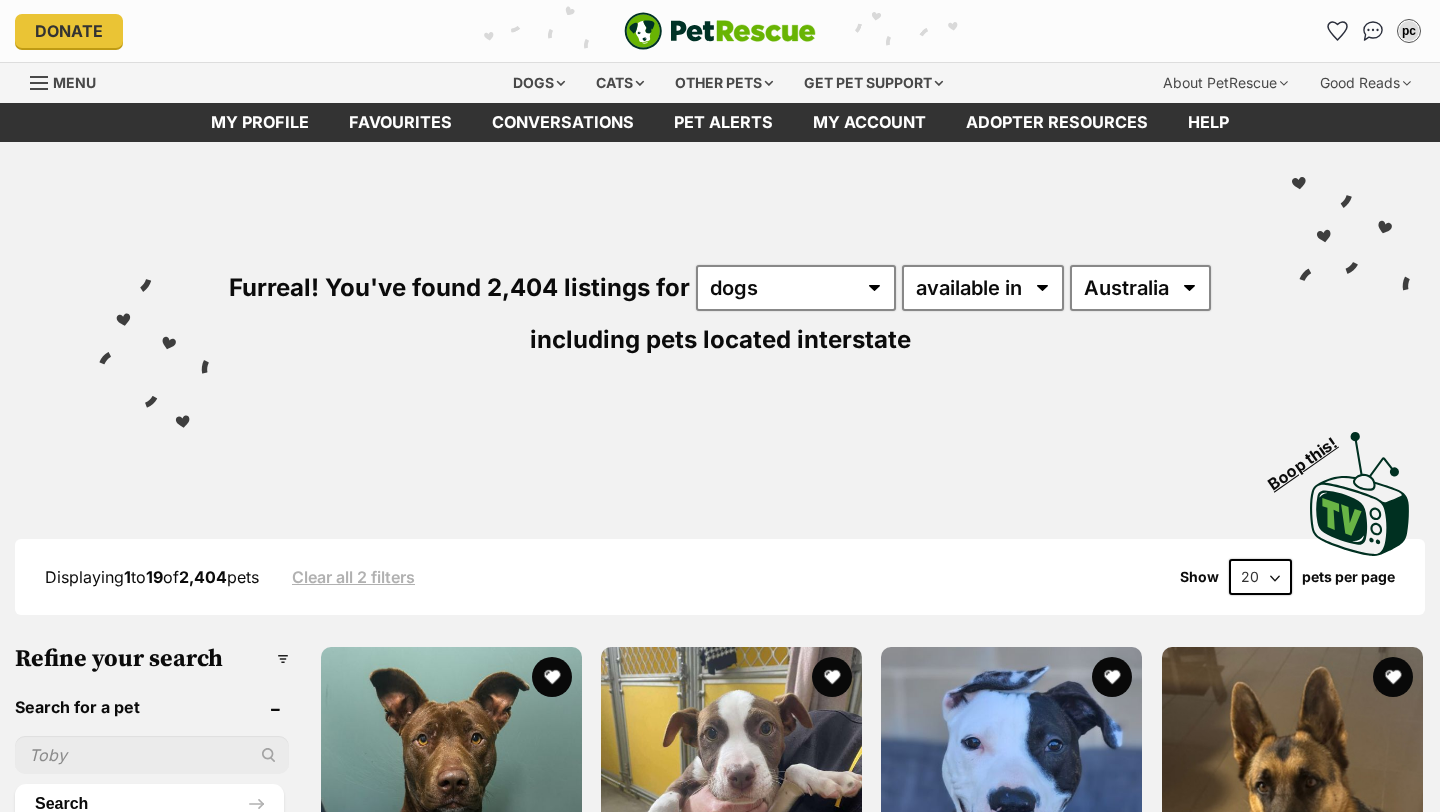 scroll, scrollTop: 0, scrollLeft: 0, axis: both 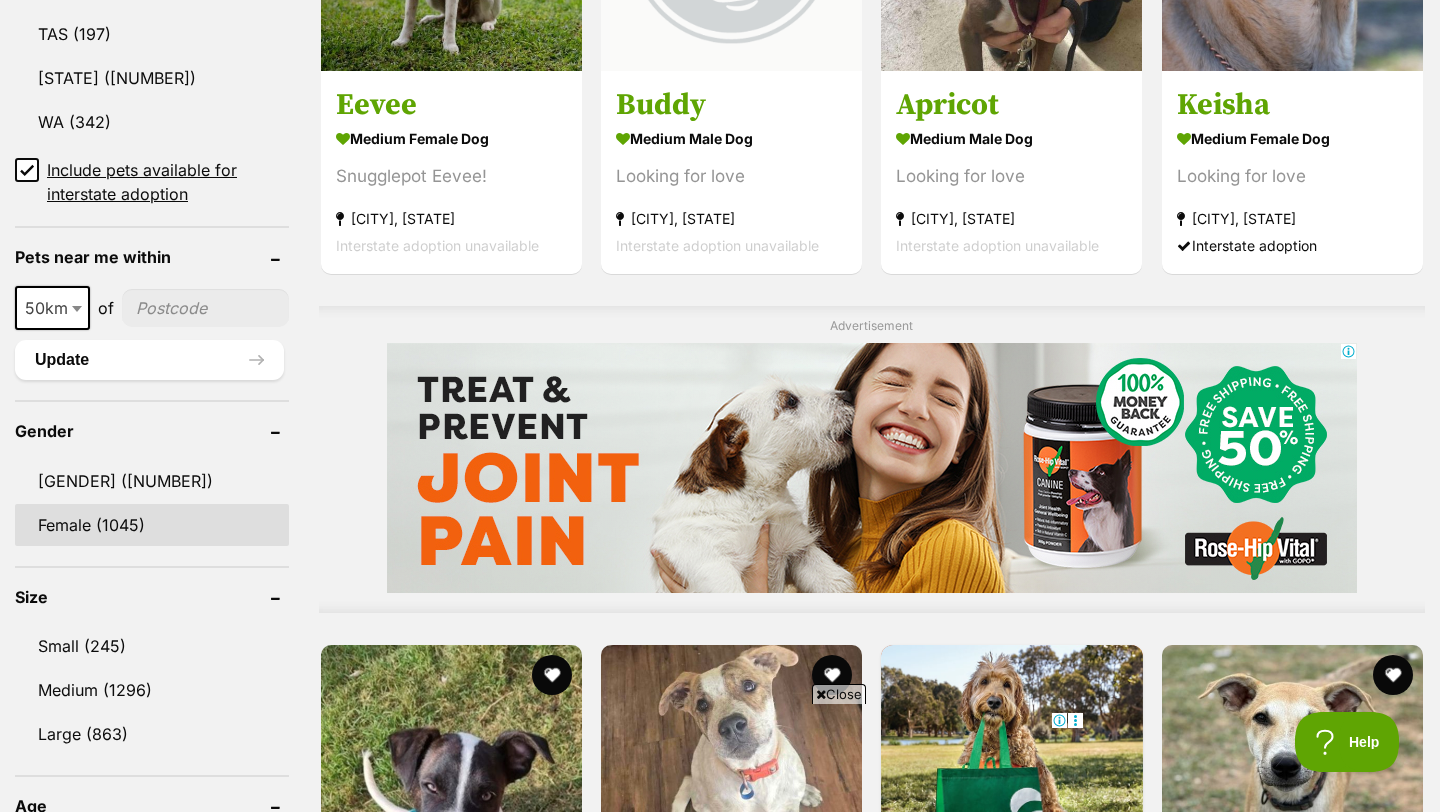 click on "Female (1045)" at bounding box center [152, 525] 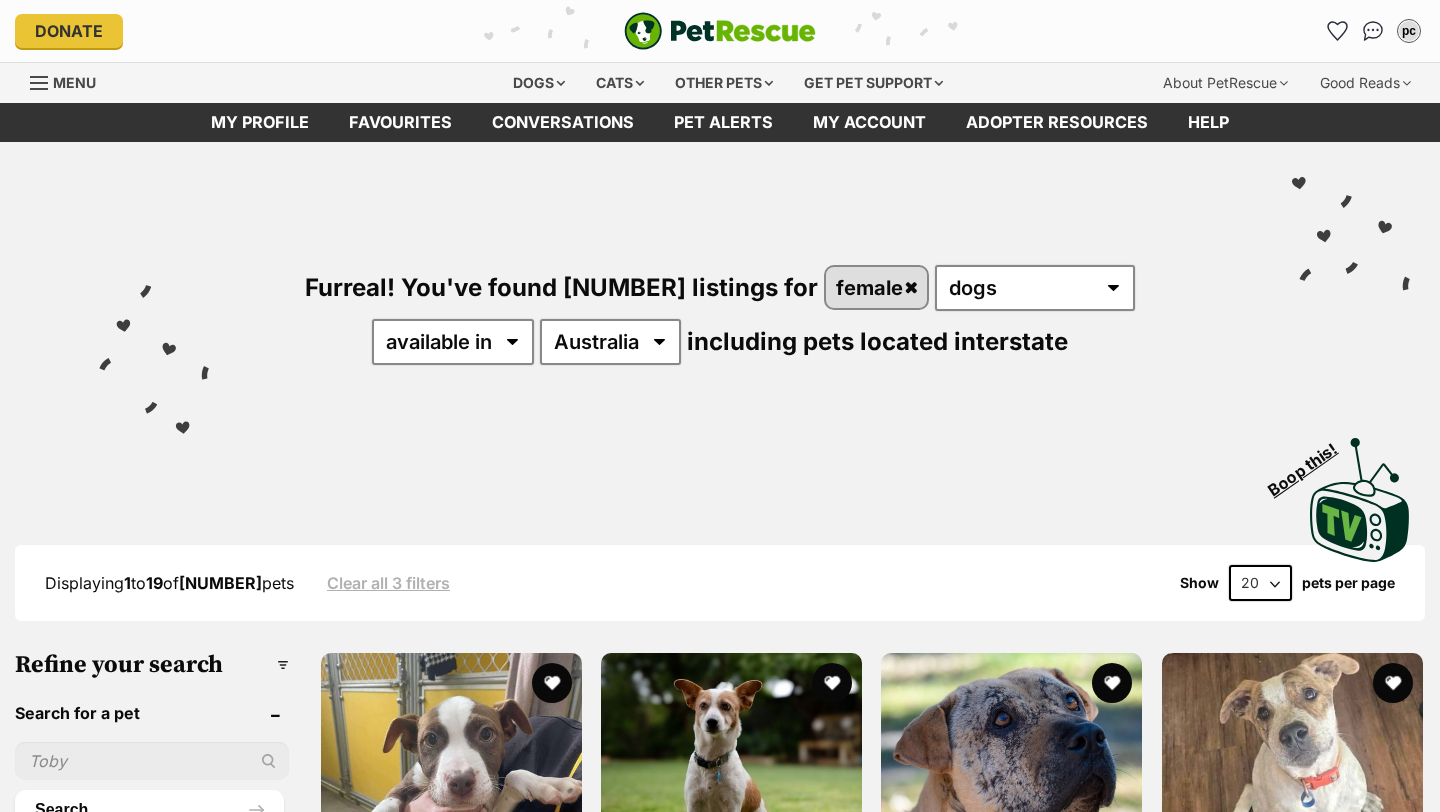 scroll, scrollTop: 0, scrollLeft: 0, axis: both 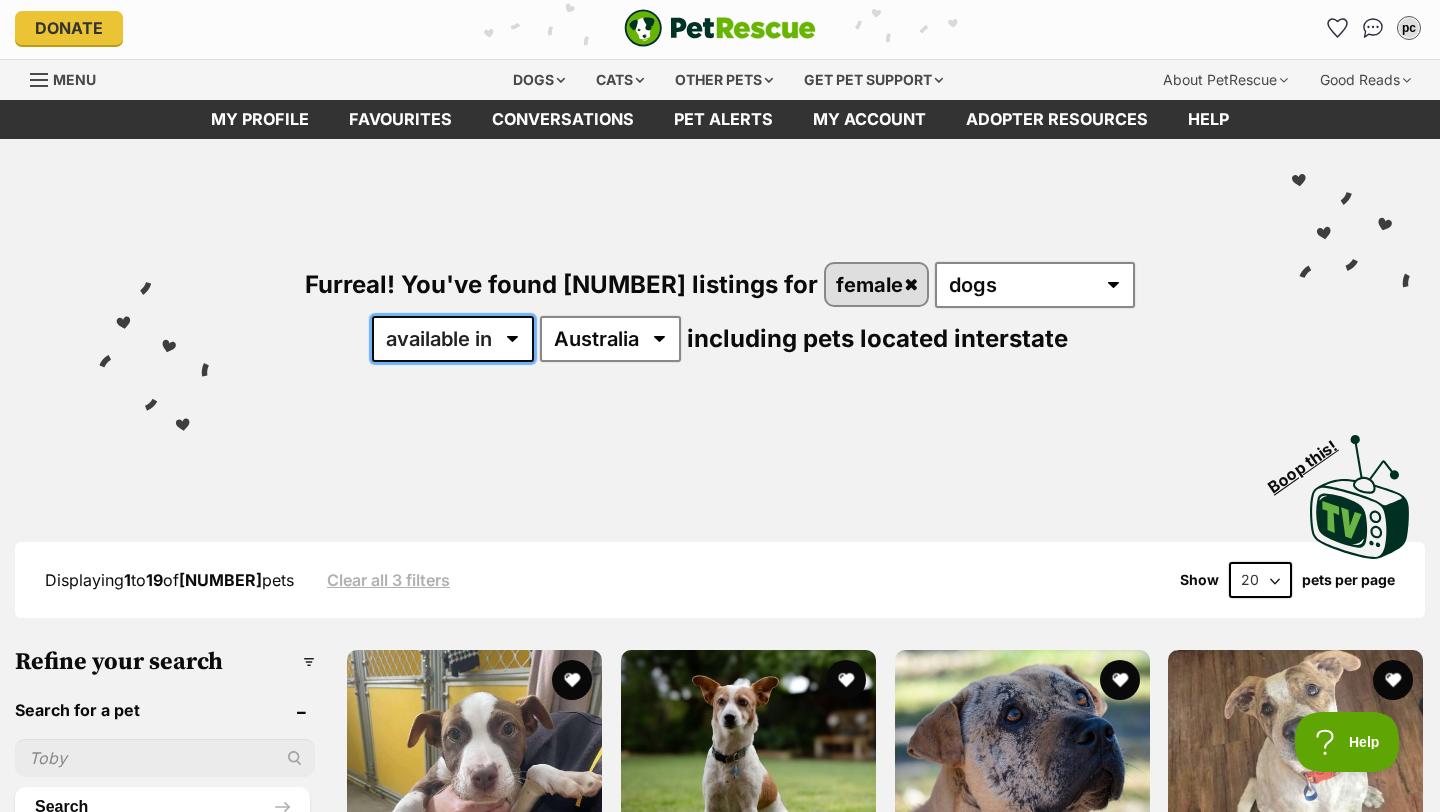 click on "available in
located in" at bounding box center [453, 339] 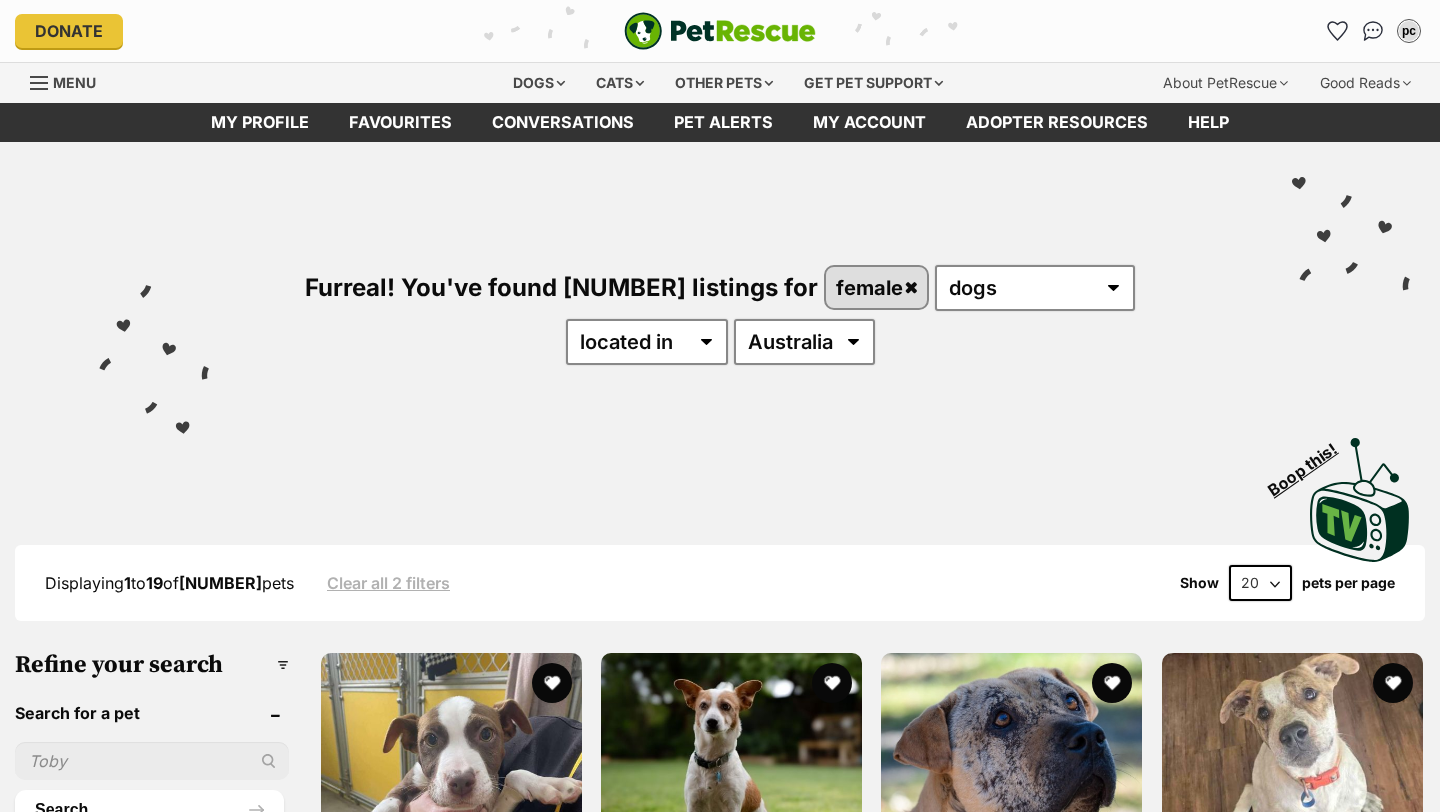 scroll, scrollTop: 0, scrollLeft: 0, axis: both 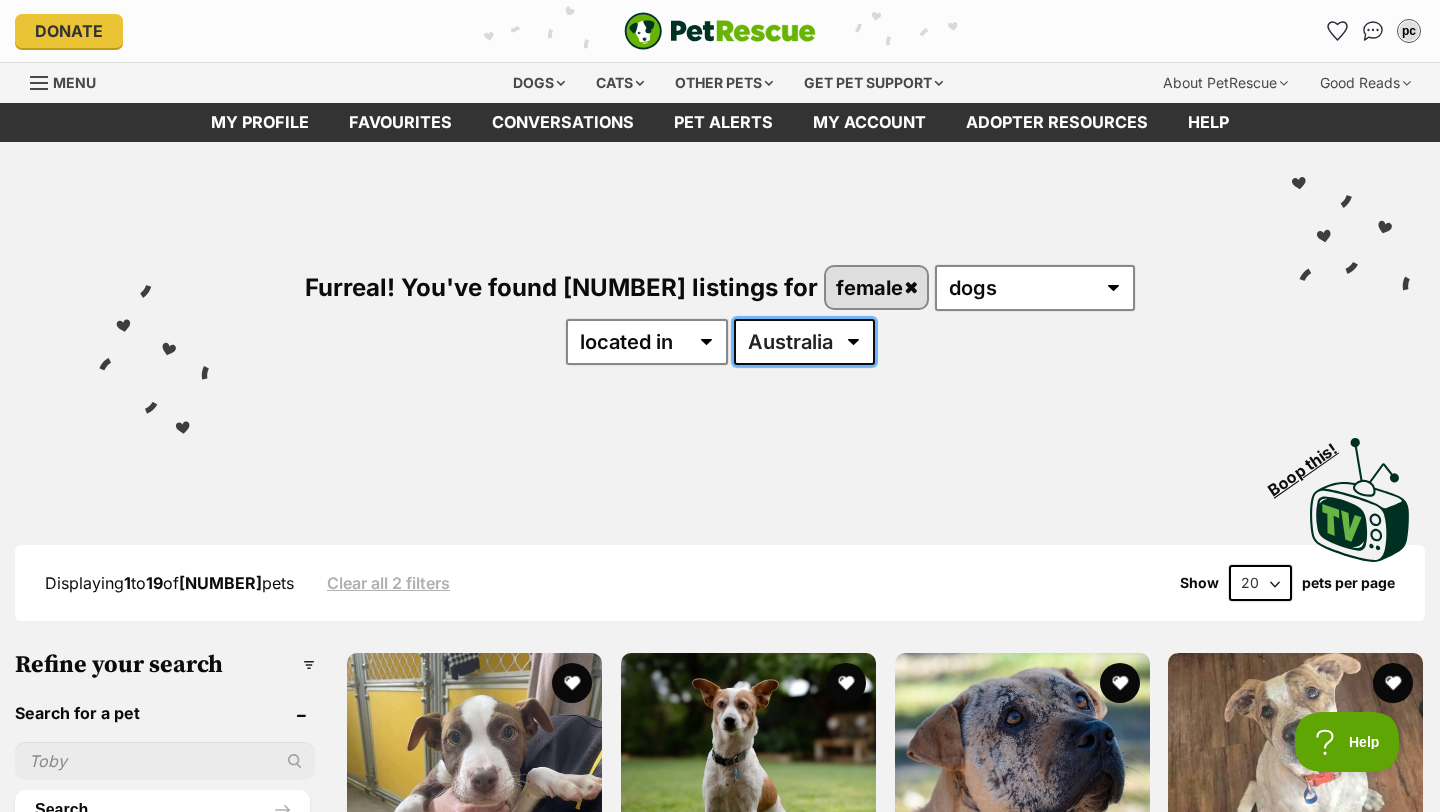 click on "Australia
ACT
NSW
NT
QLD
SA
TAS
VIC
WA" at bounding box center (804, 342) 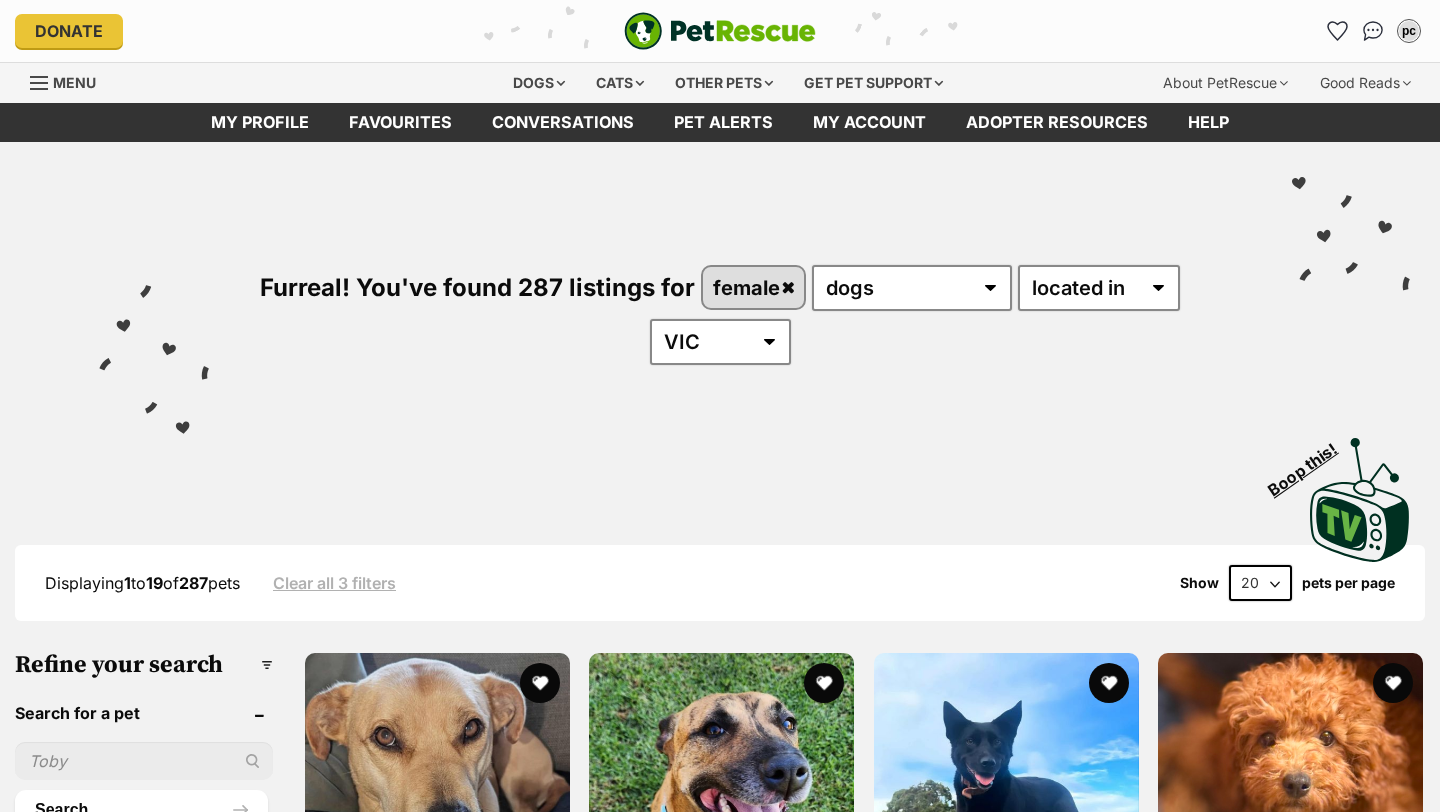 scroll, scrollTop: 0, scrollLeft: 0, axis: both 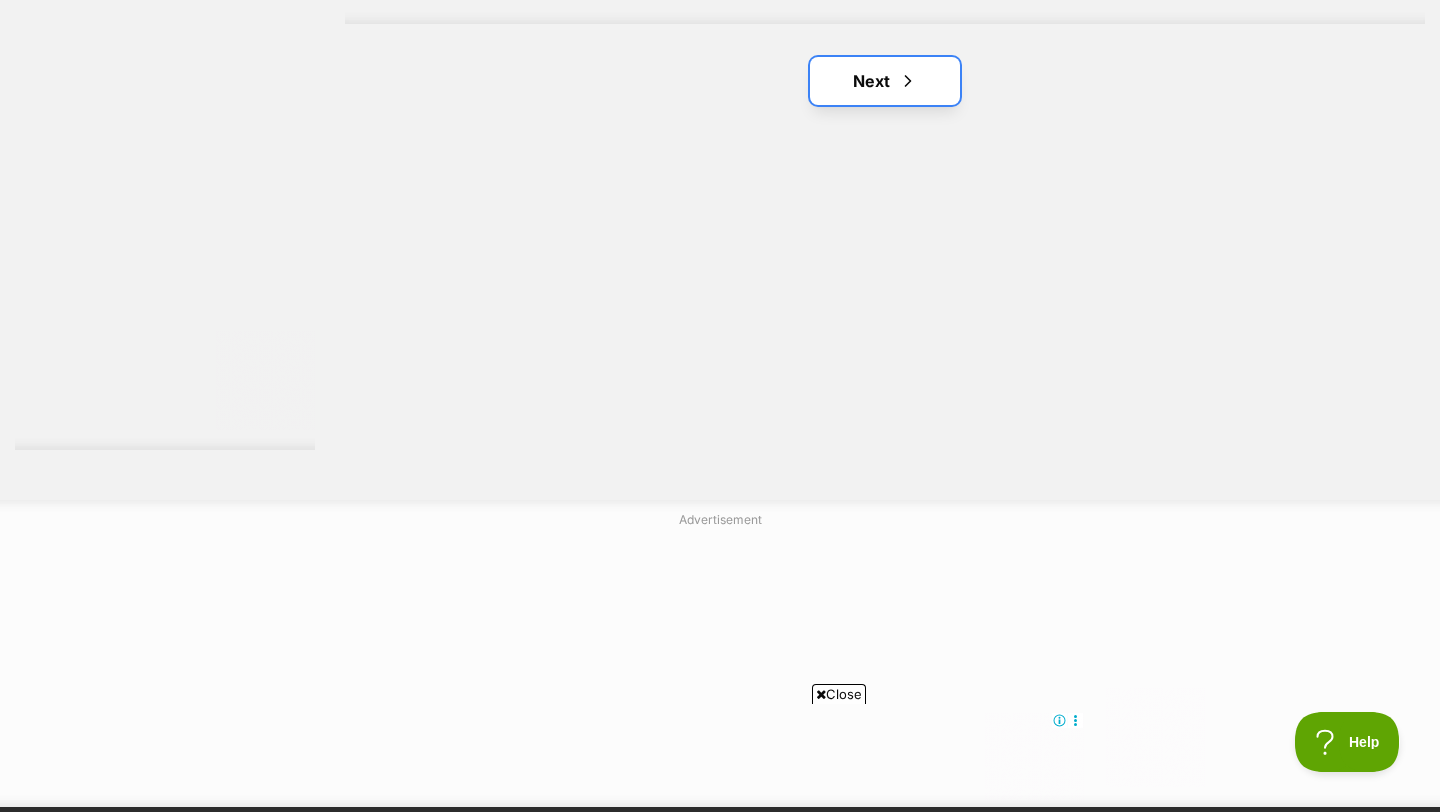 click on "Next" at bounding box center [885, 81] 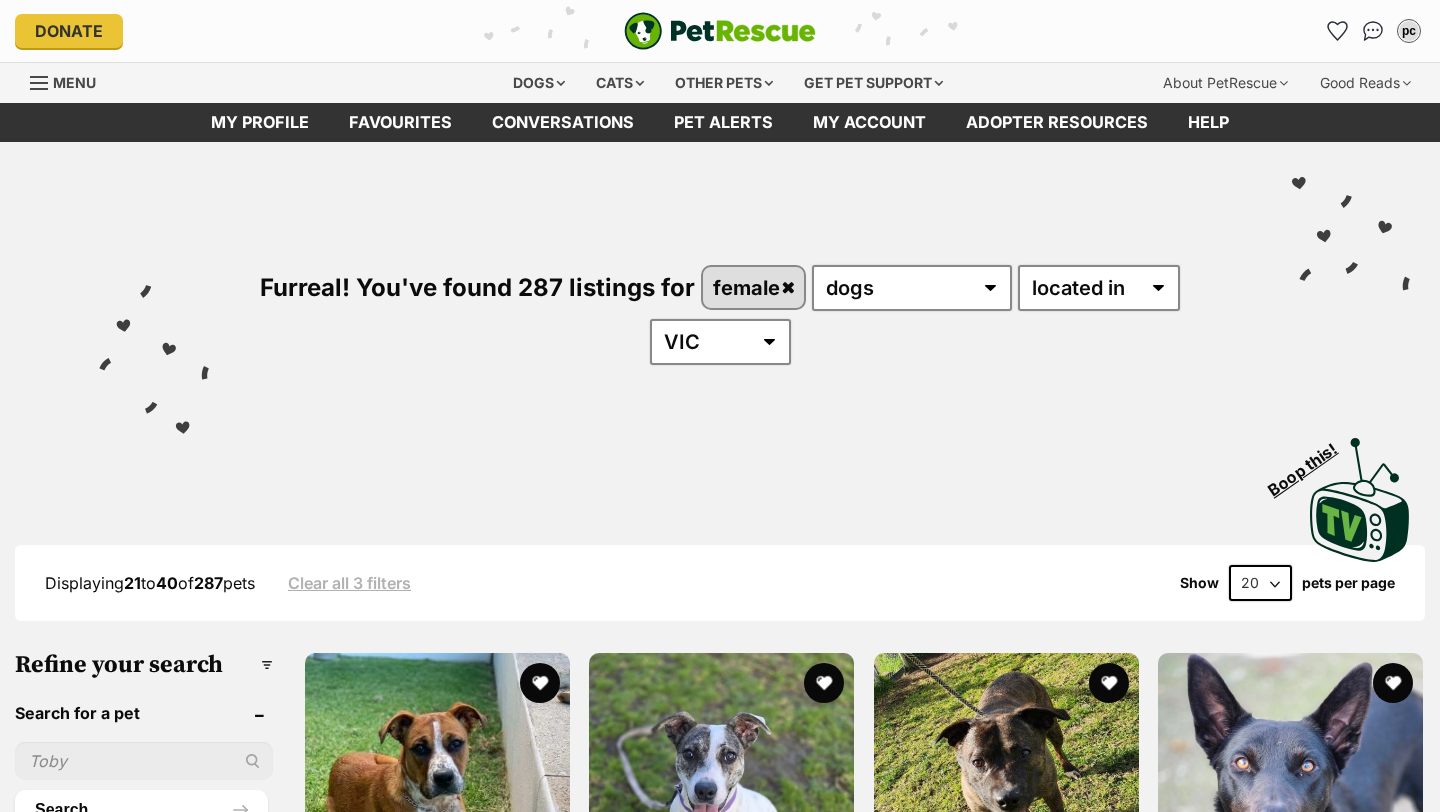 scroll, scrollTop: 0, scrollLeft: 0, axis: both 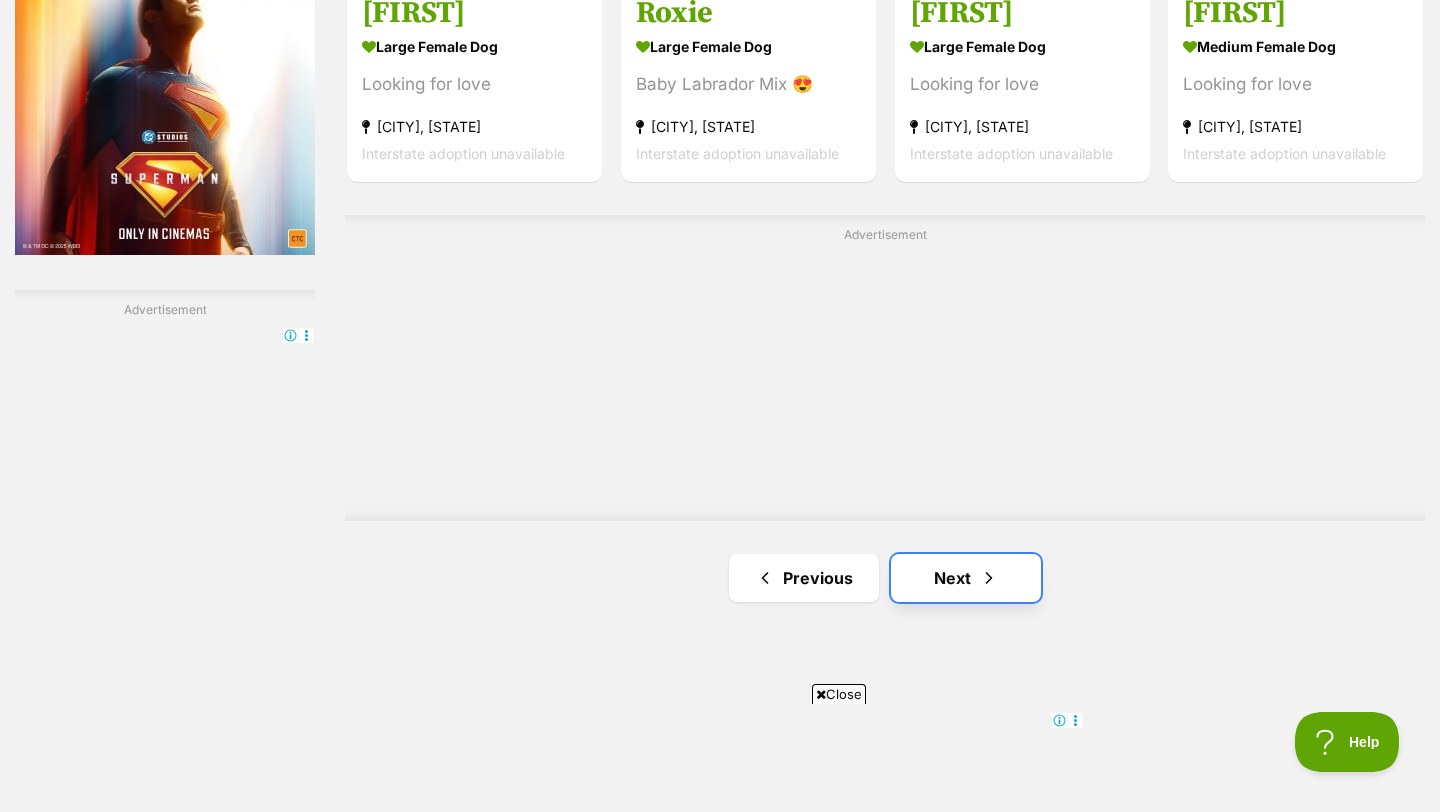 click on "Next" at bounding box center [966, 578] 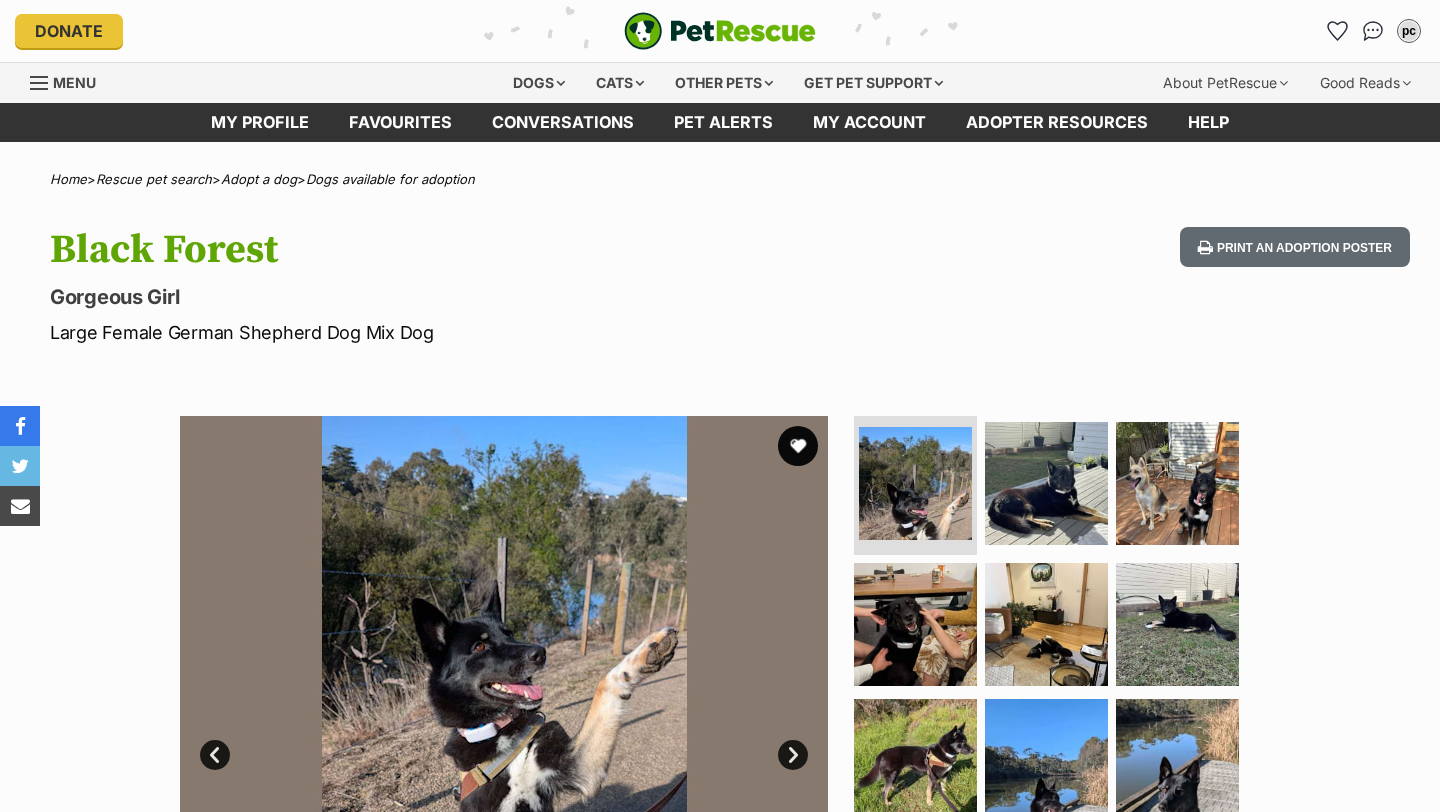 scroll, scrollTop: 0, scrollLeft: 0, axis: both 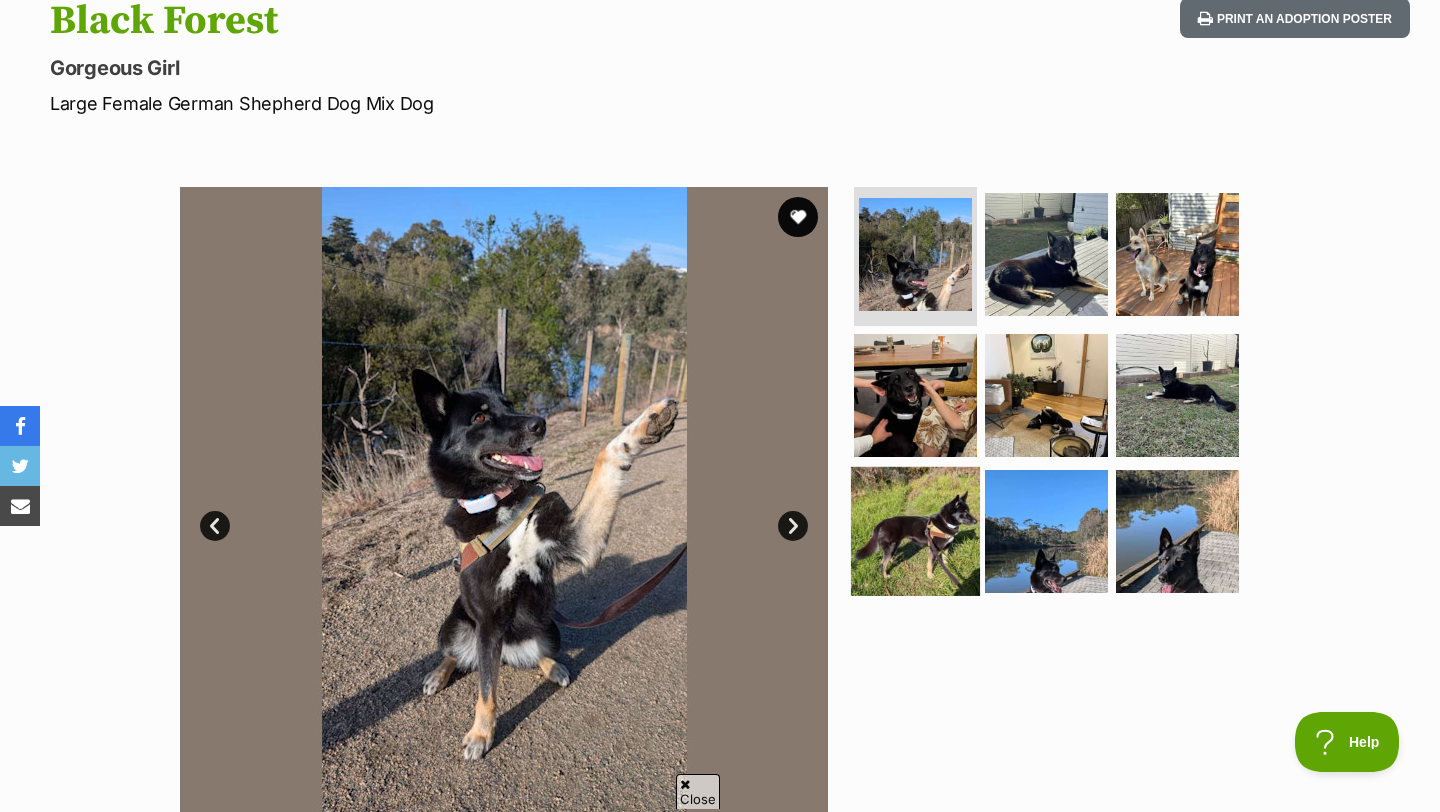 click at bounding box center (915, 531) 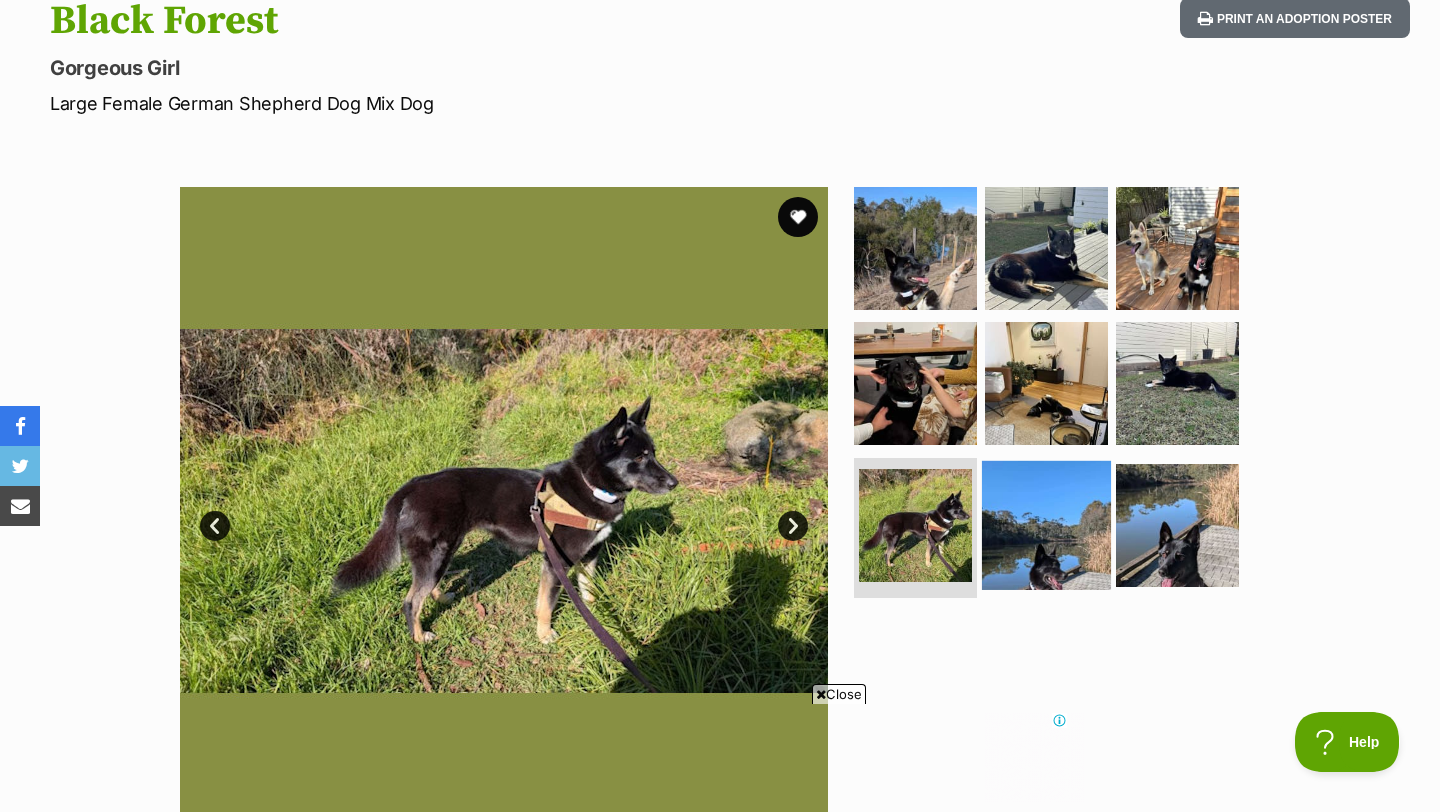 scroll, scrollTop: 483, scrollLeft: 0, axis: vertical 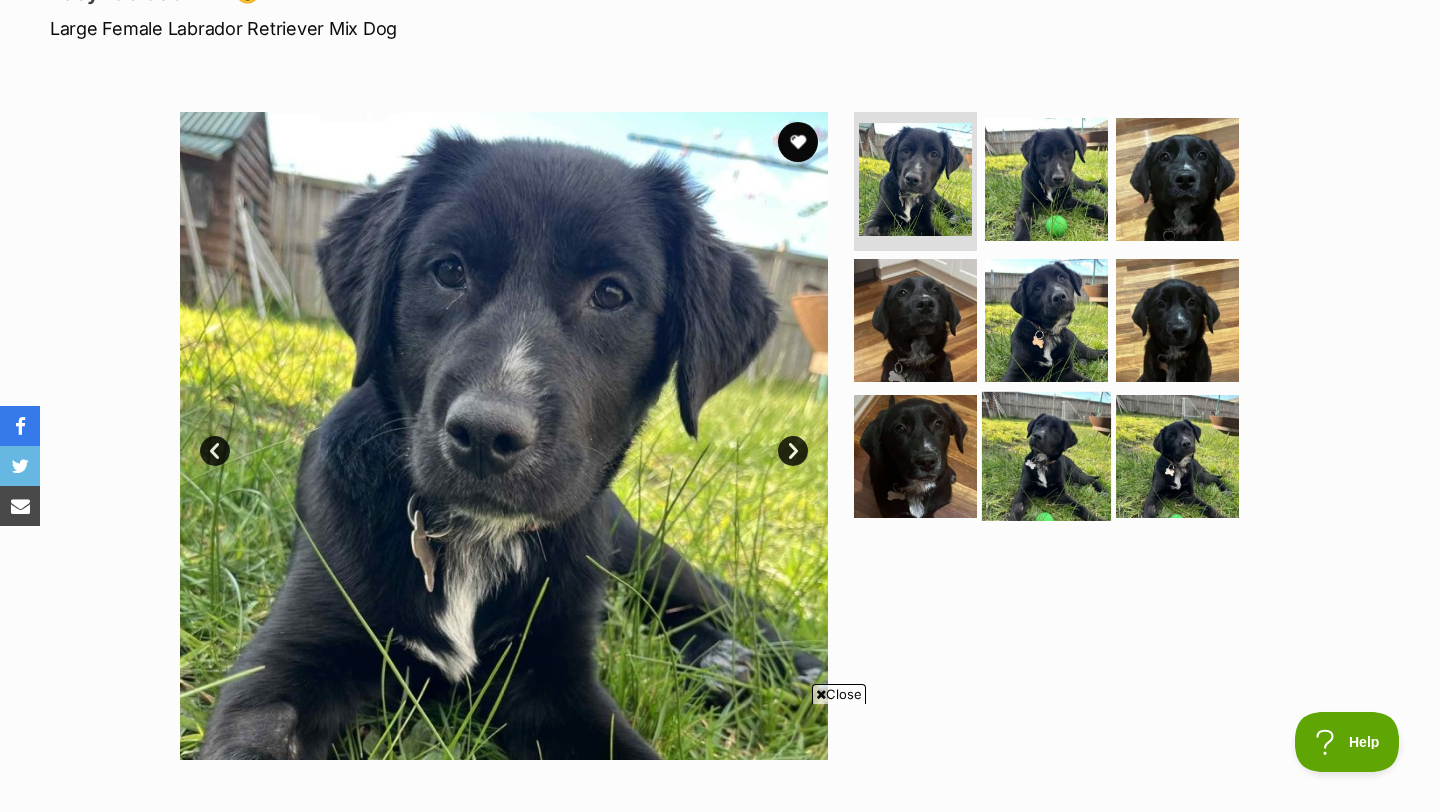 click at bounding box center [1046, 456] 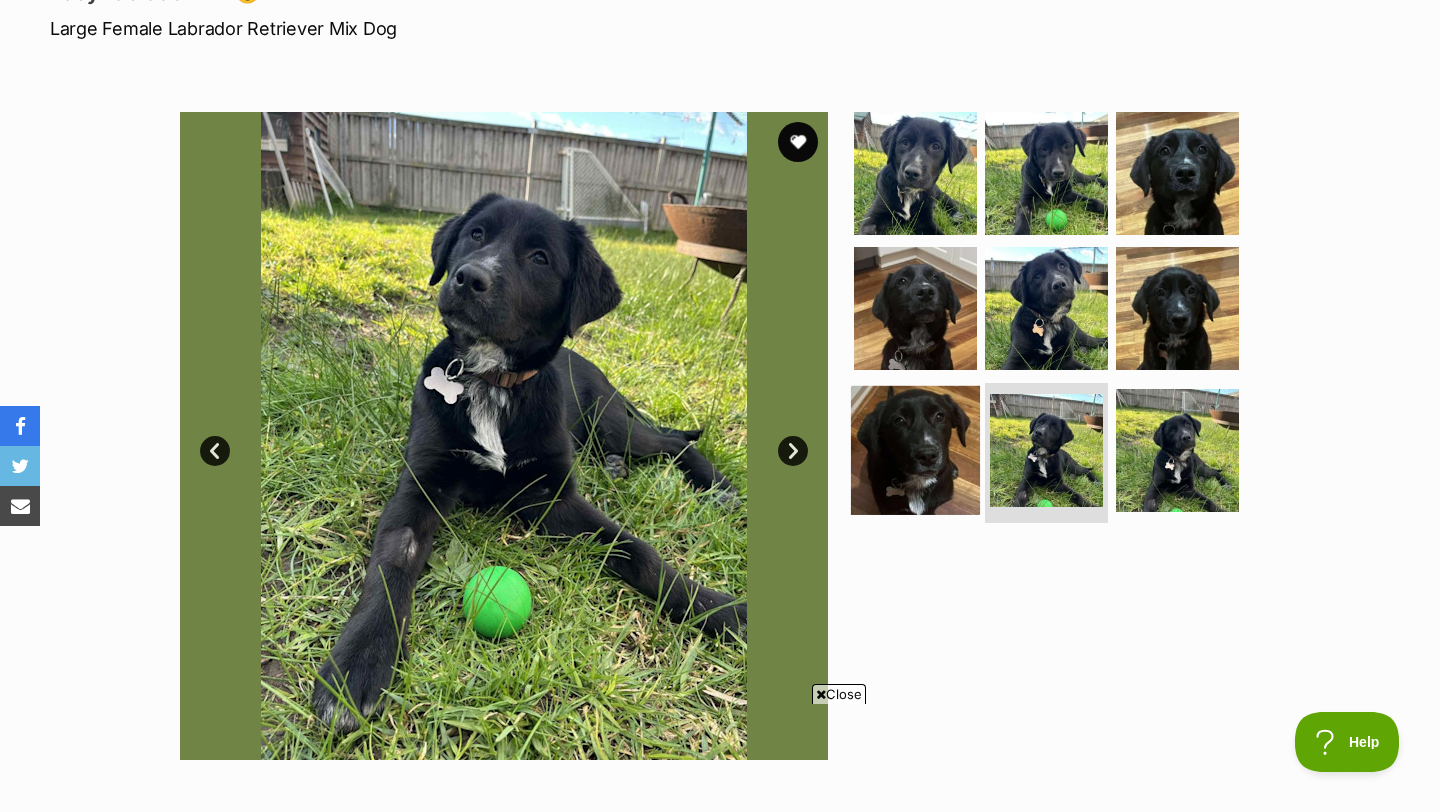 scroll, scrollTop: 0, scrollLeft: 0, axis: both 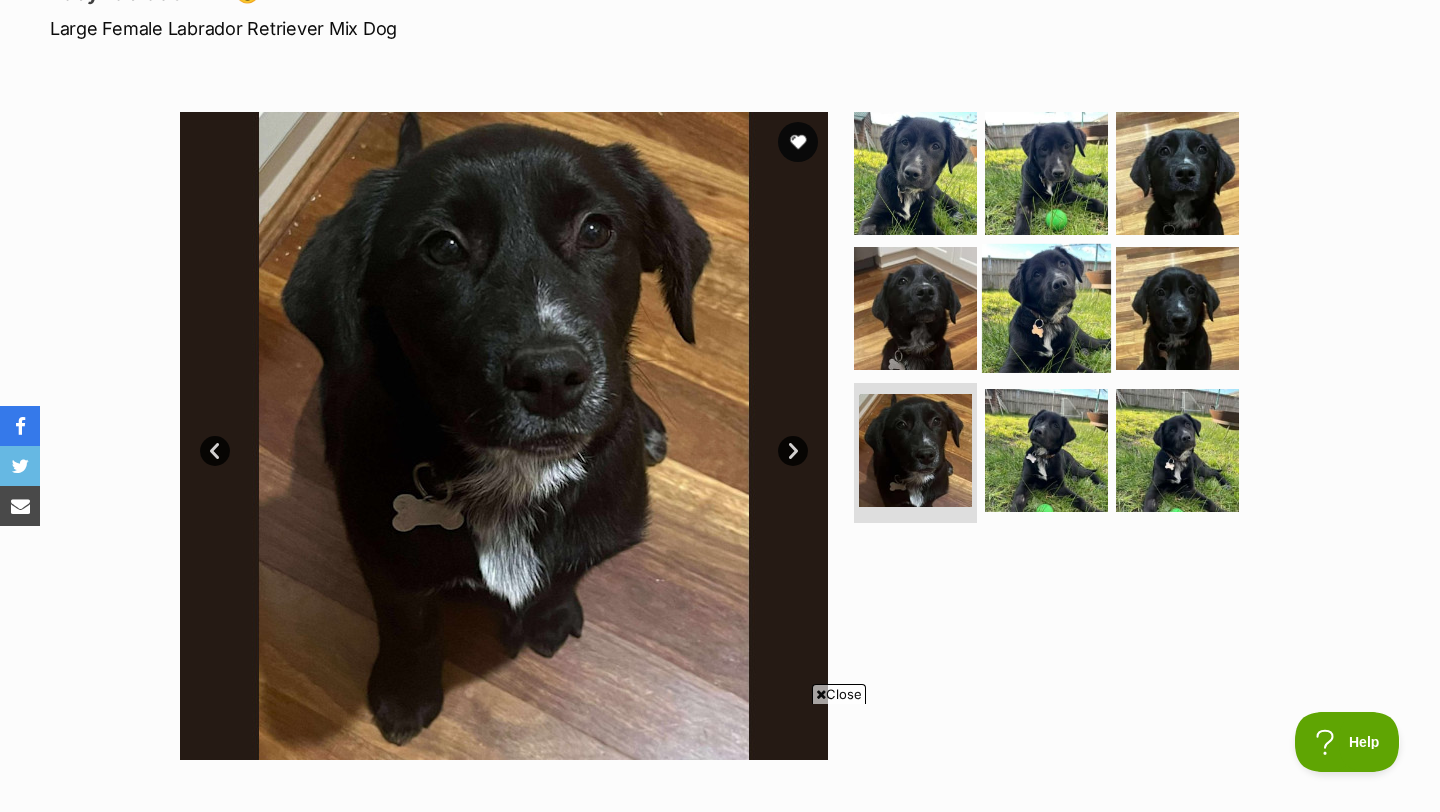click at bounding box center (1046, 308) 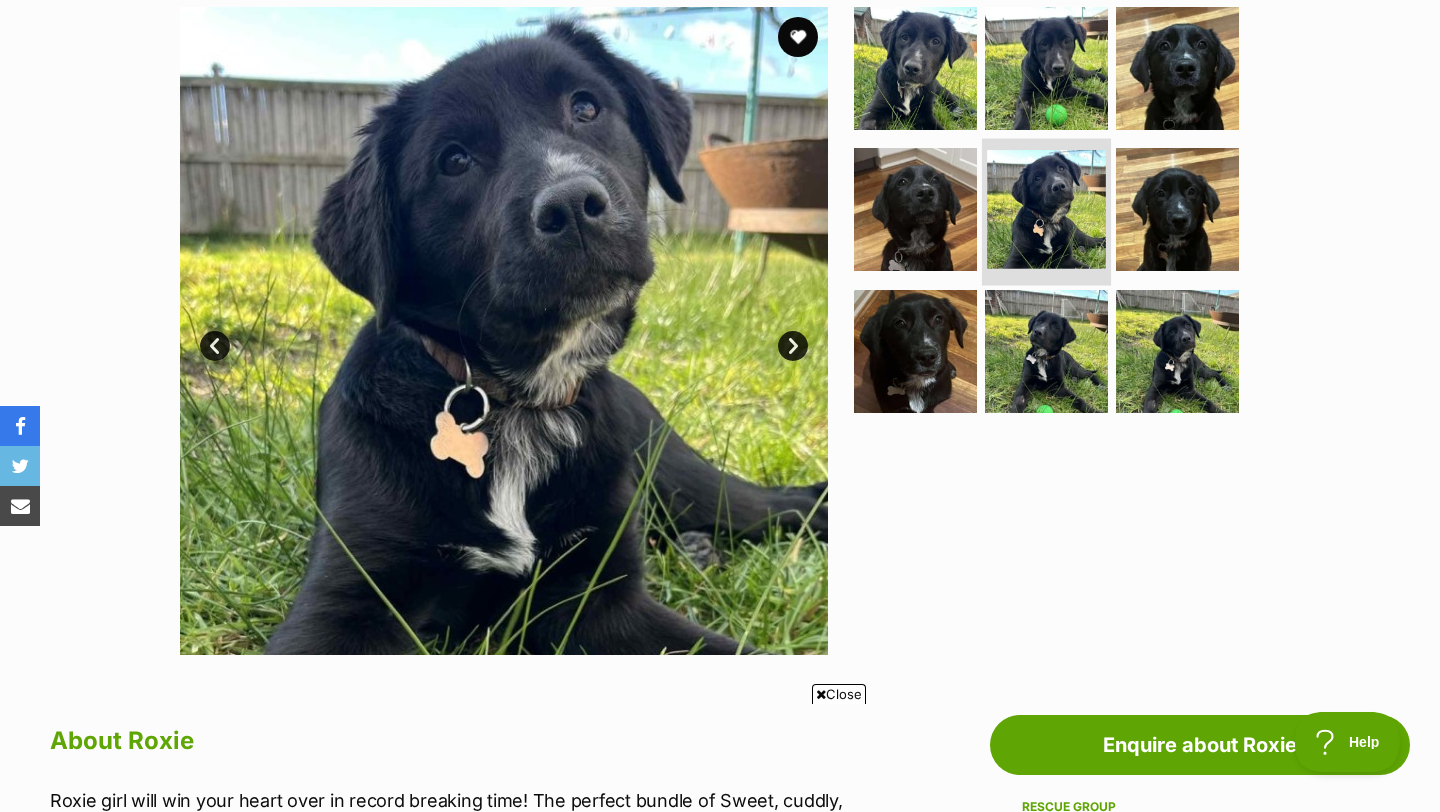 scroll, scrollTop: 298, scrollLeft: 0, axis: vertical 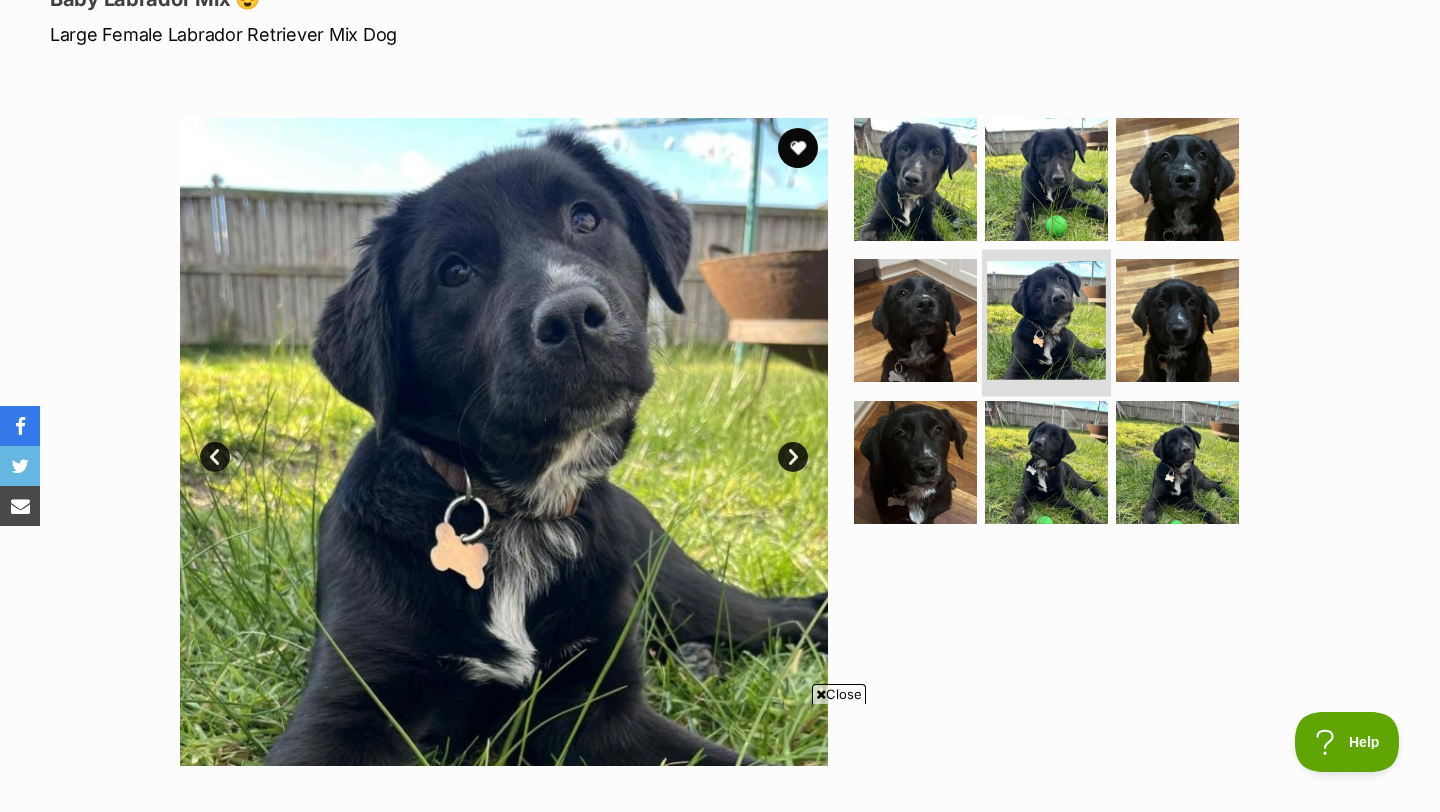 click at bounding box center (1046, 320) 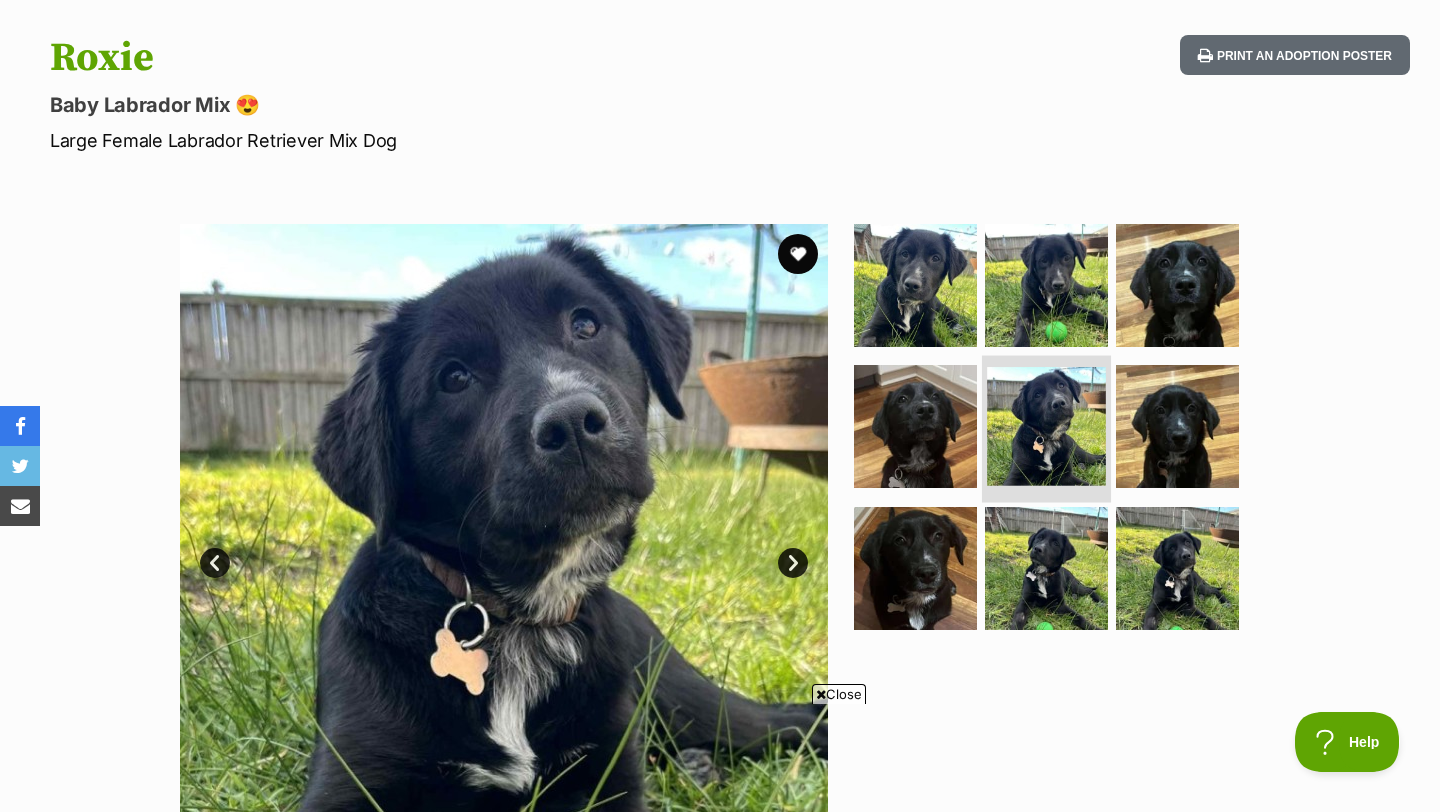 scroll, scrollTop: 179, scrollLeft: 0, axis: vertical 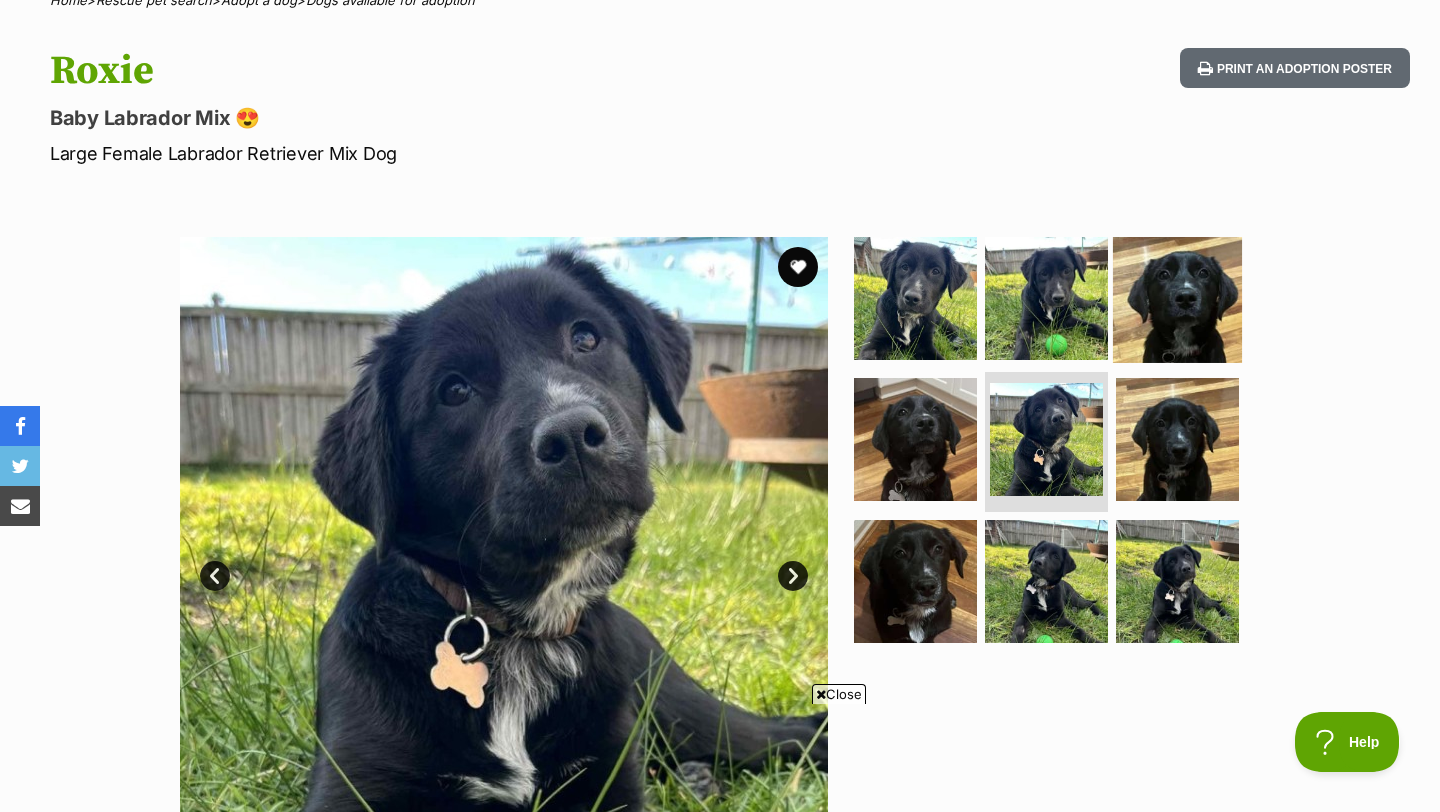 click at bounding box center (1177, 297) 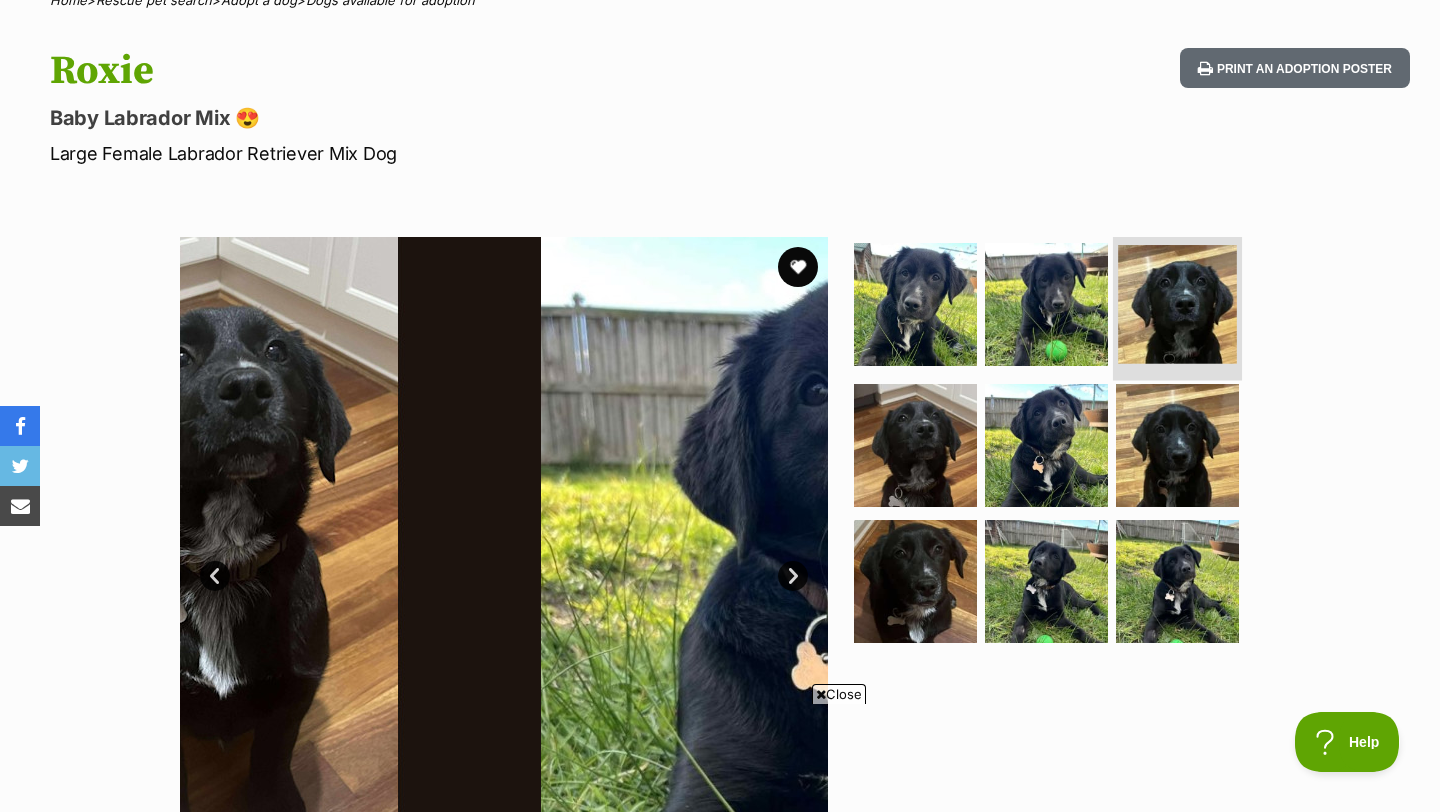 scroll, scrollTop: 0, scrollLeft: 0, axis: both 